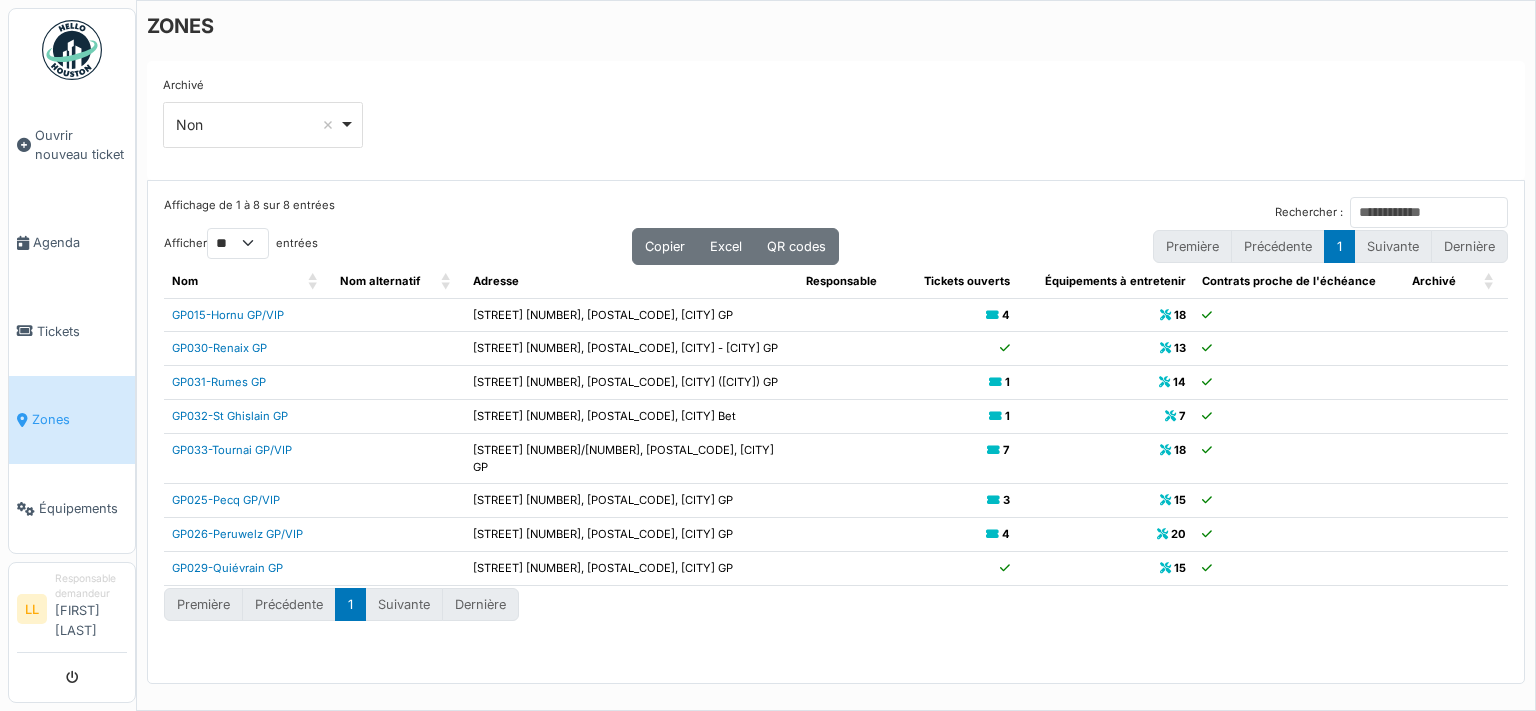 select on "**" 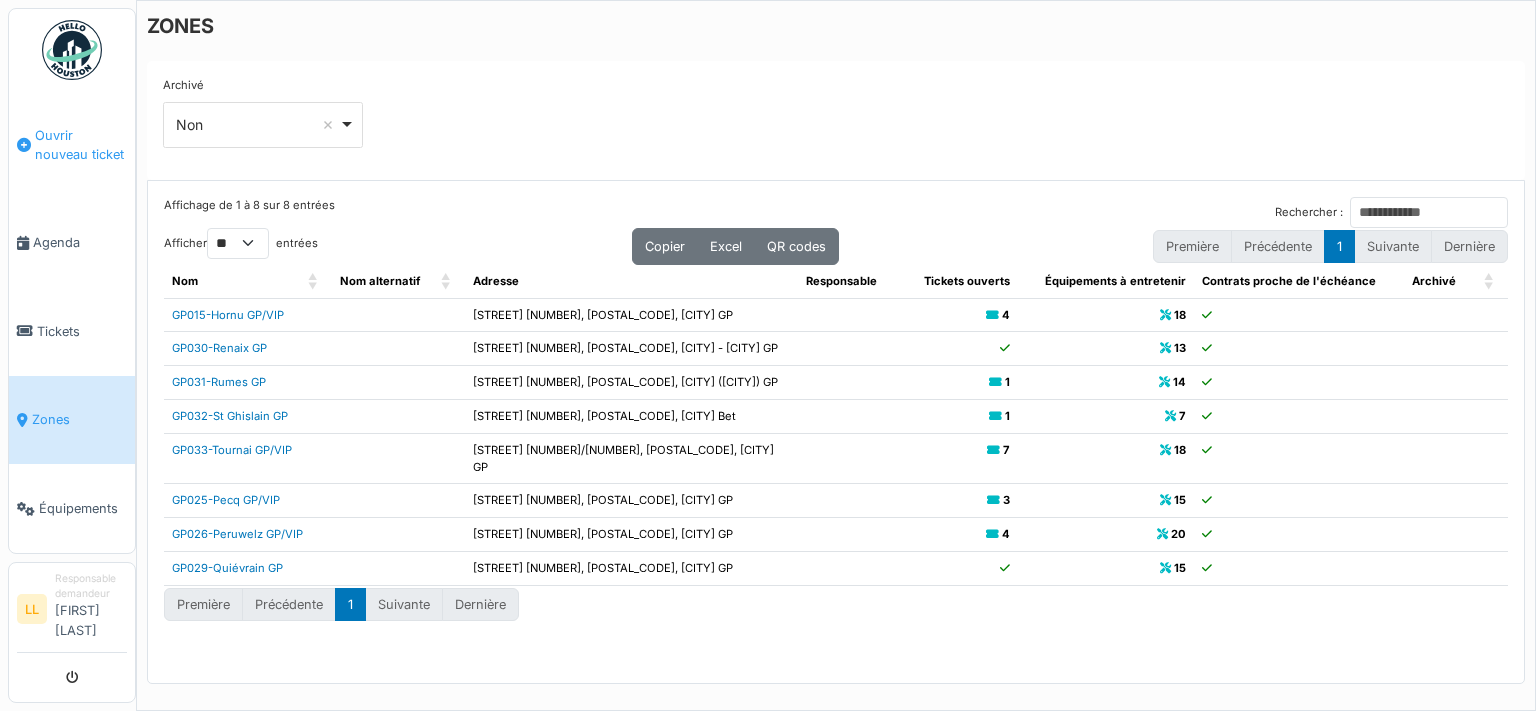 click on "Ouvrir nouveau ticket" at bounding box center (81, 145) 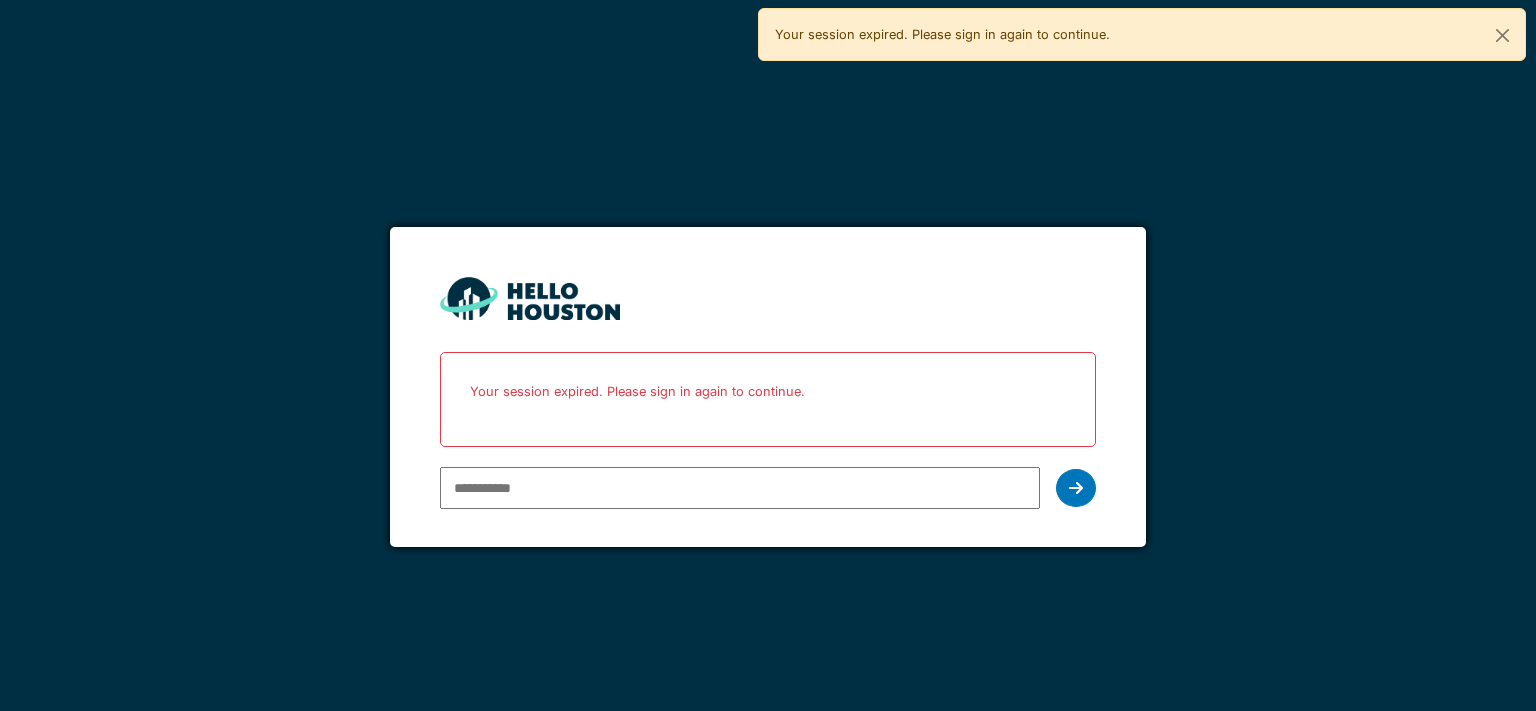 scroll, scrollTop: 0, scrollLeft: 0, axis: both 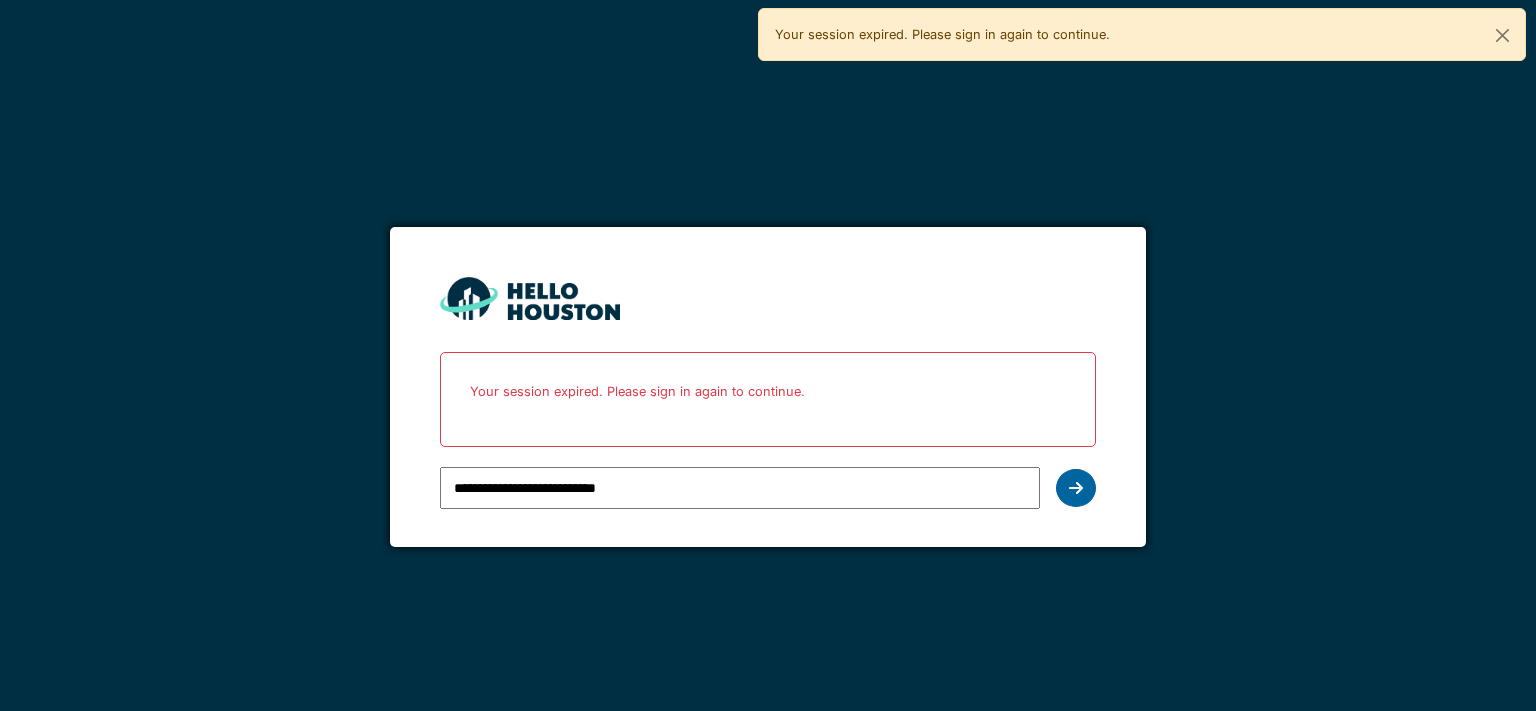 type on "**********" 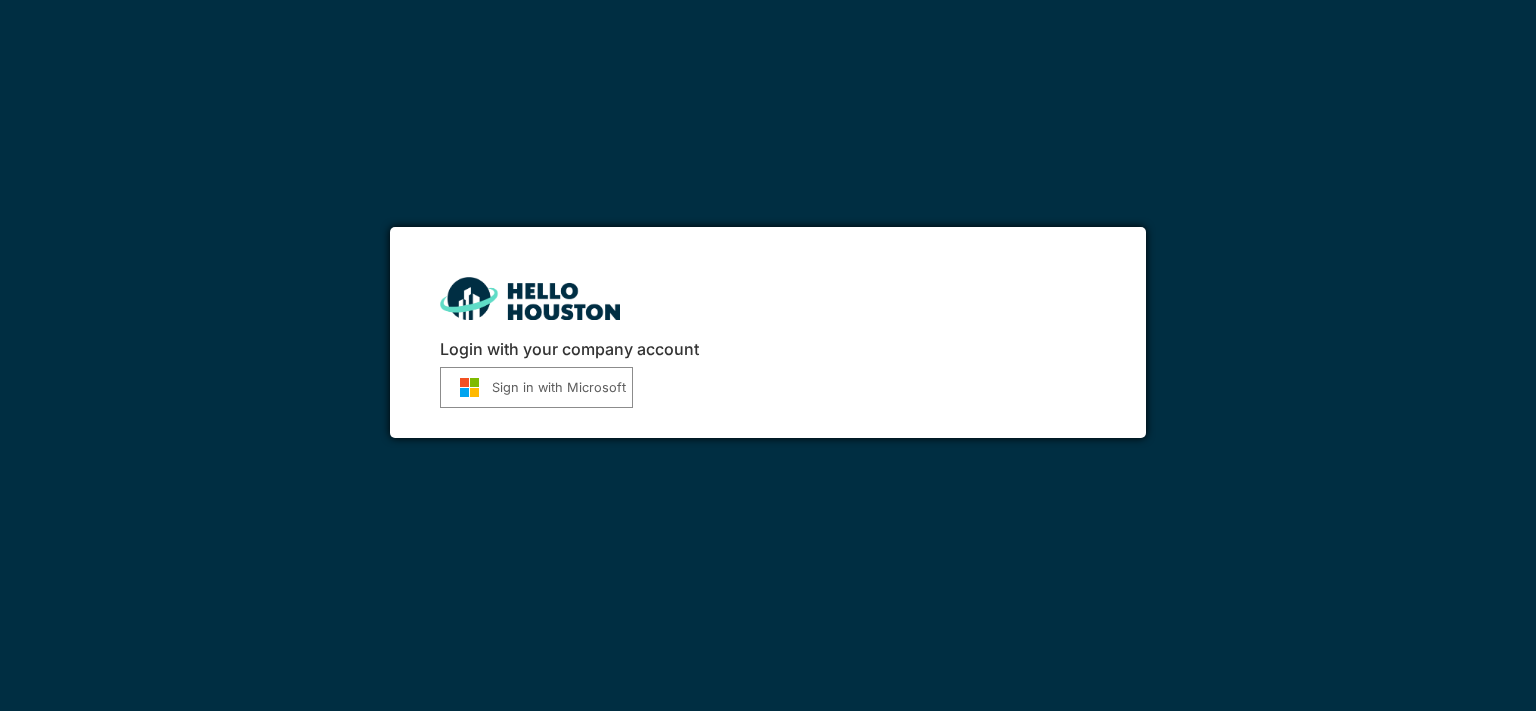 scroll, scrollTop: 0, scrollLeft: 0, axis: both 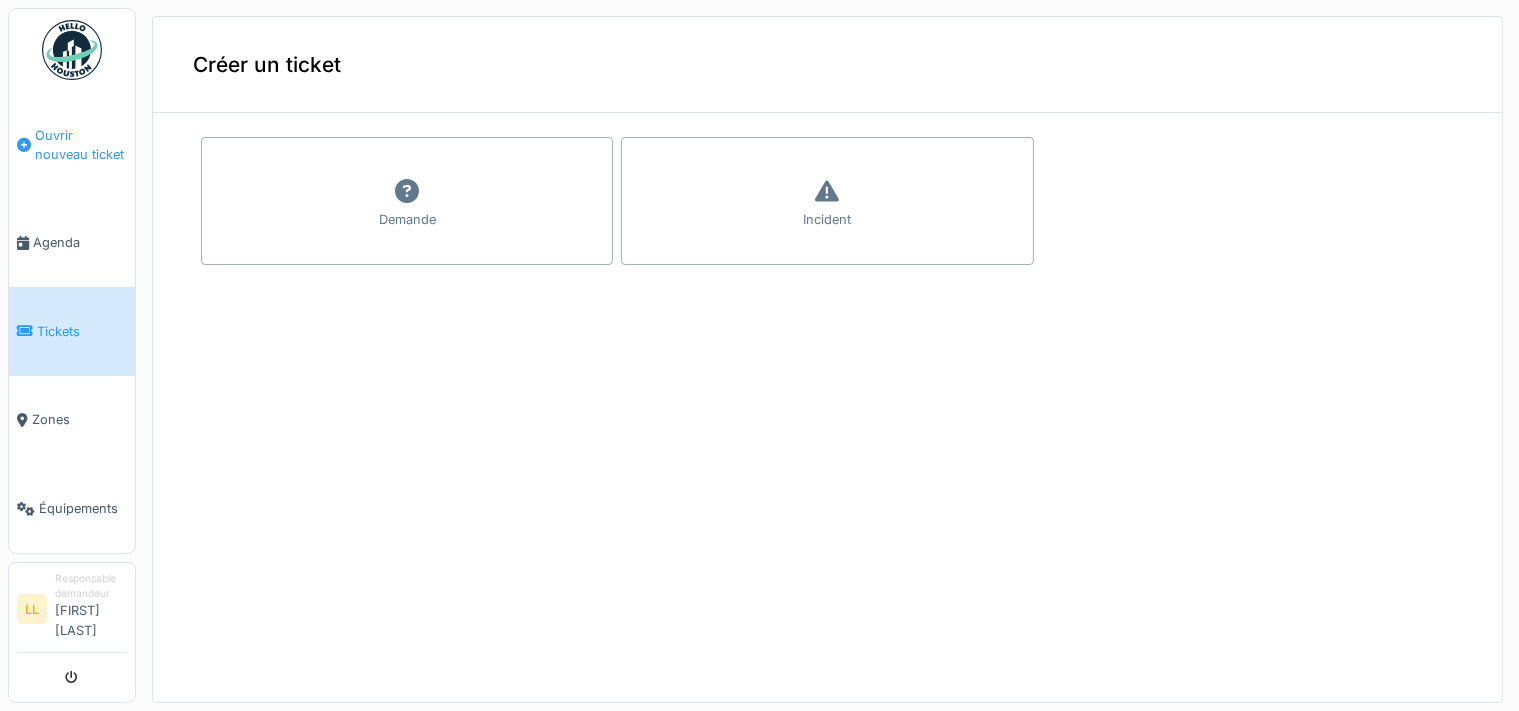 click on "Ouvrir nouveau ticket" at bounding box center [81, 145] 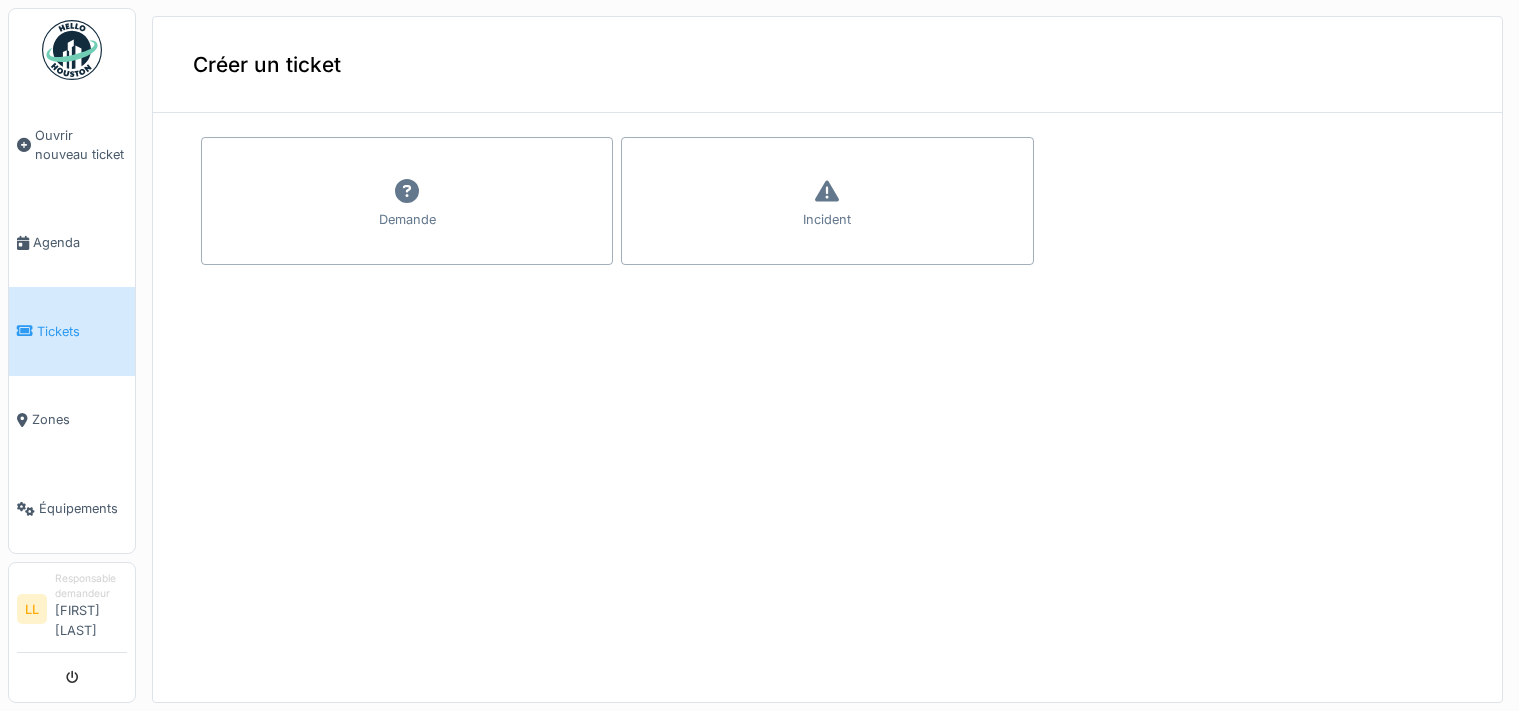 scroll, scrollTop: 0, scrollLeft: 0, axis: both 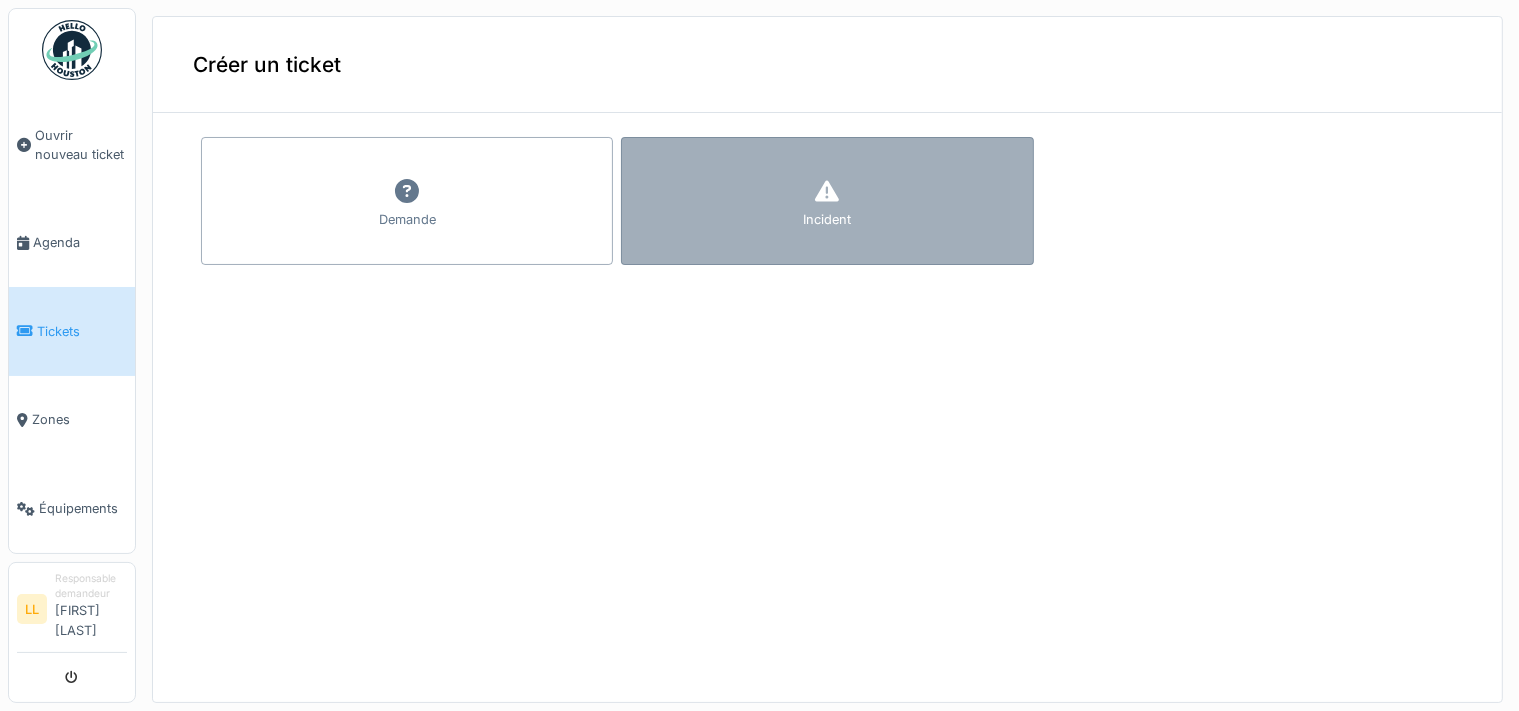 click on "Incident" at bounding box center (827, 201) 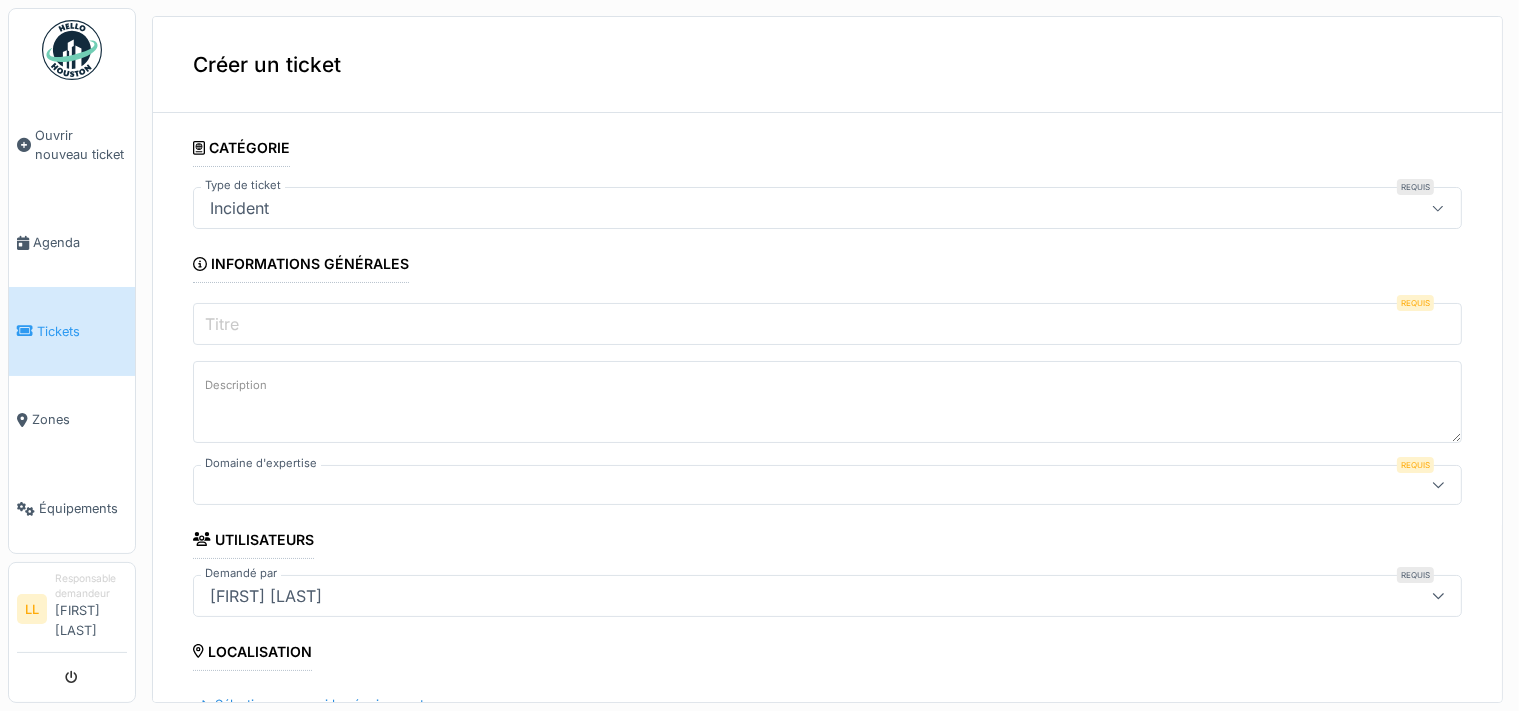 click on "Titre" at bounding box center (827, 324) 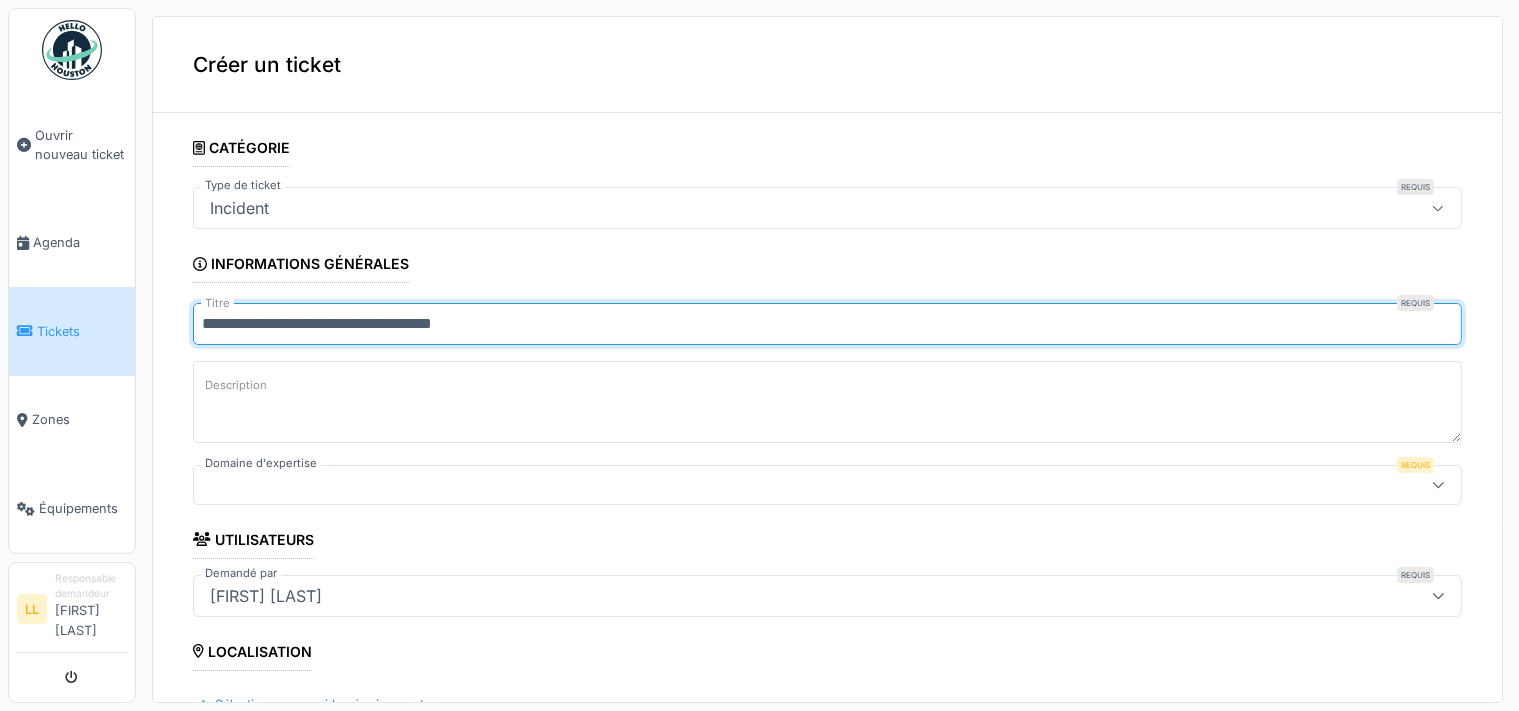 type on "**********" 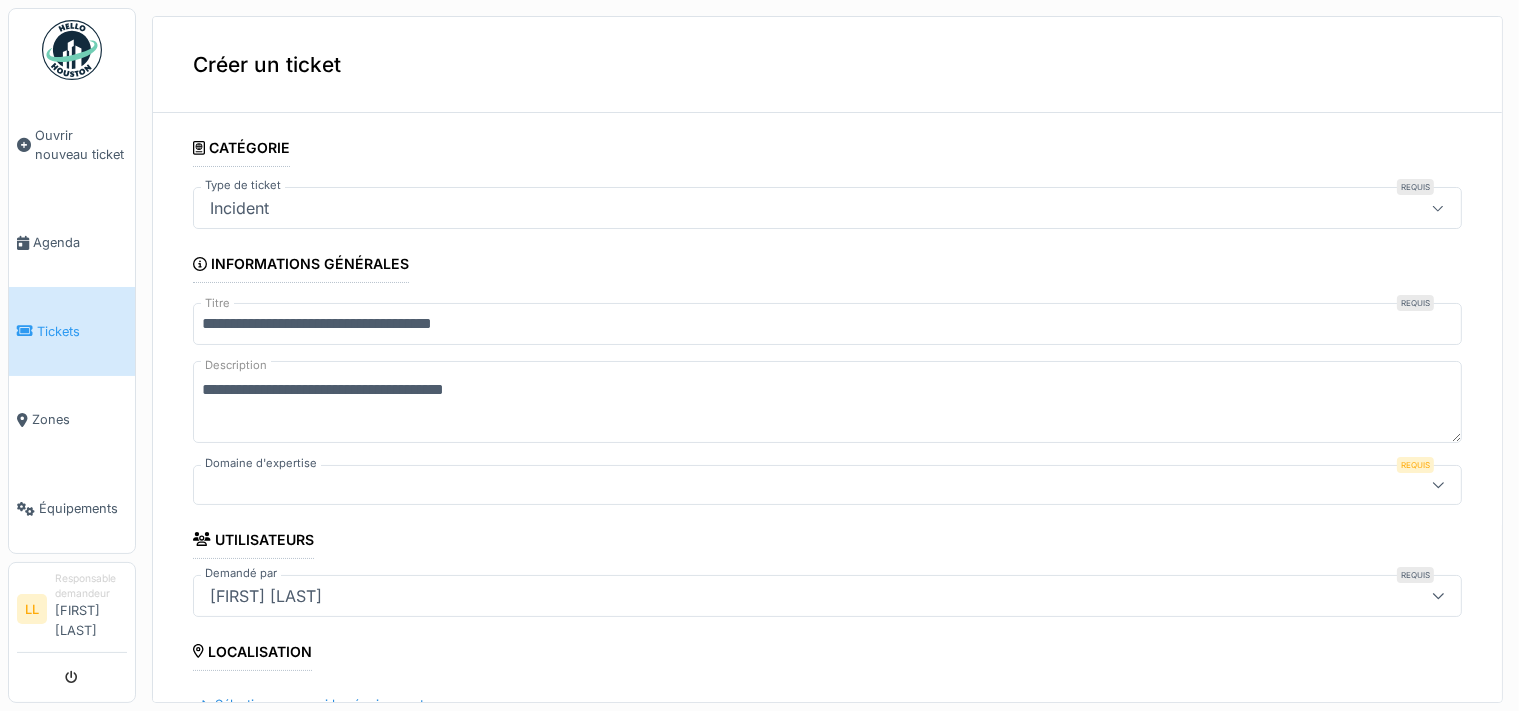 click on "**********" at bounding box center [827, 402] 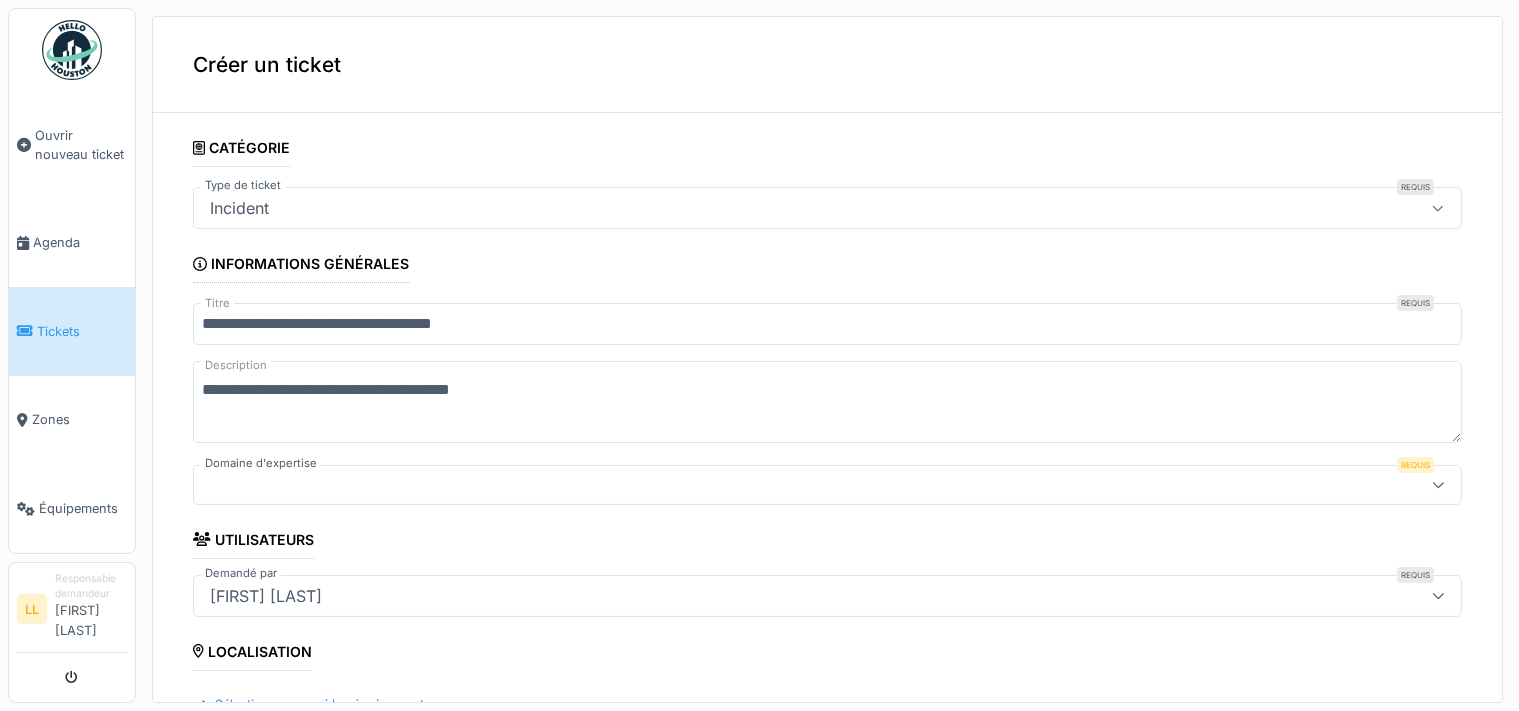 click on "**********" at bounding box center (827, 402) 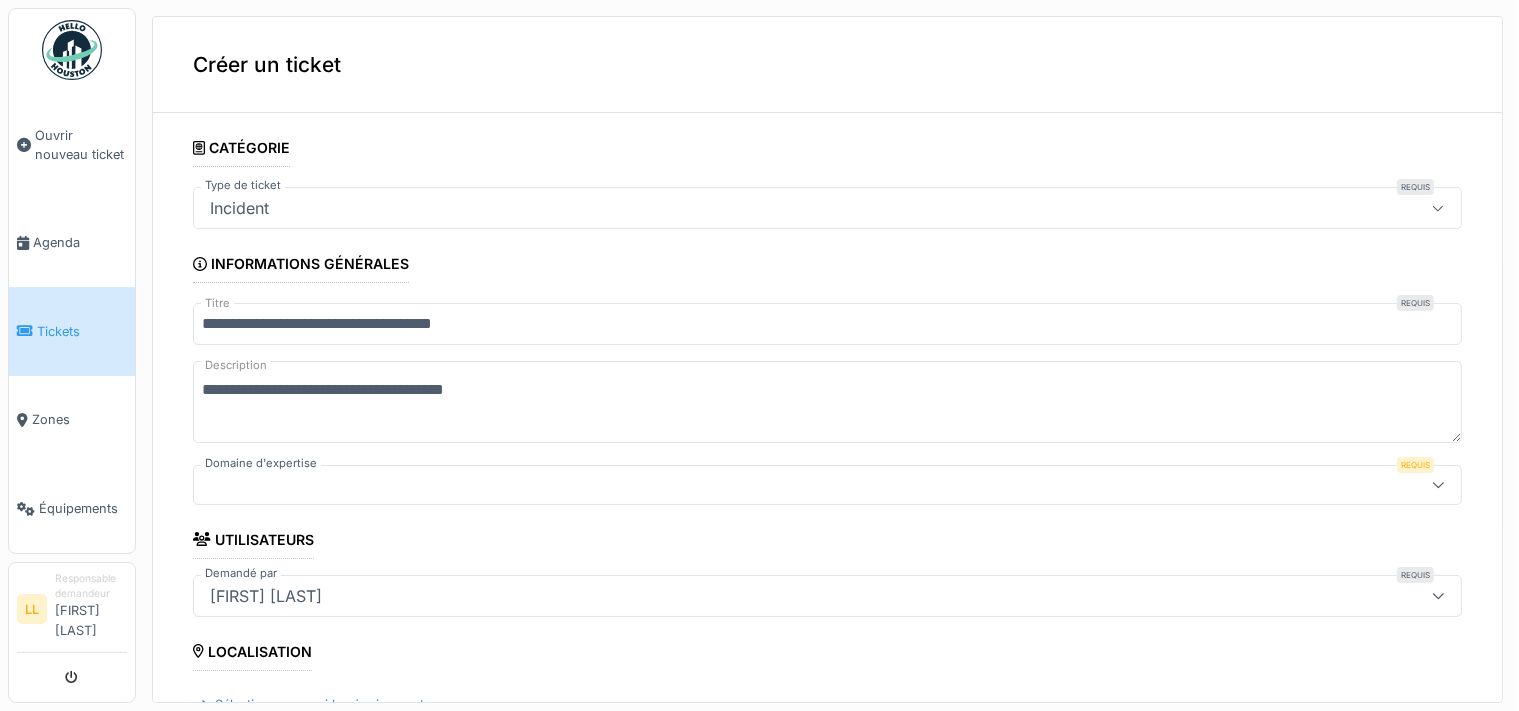click on "**********" at bounding box center (827, 402) 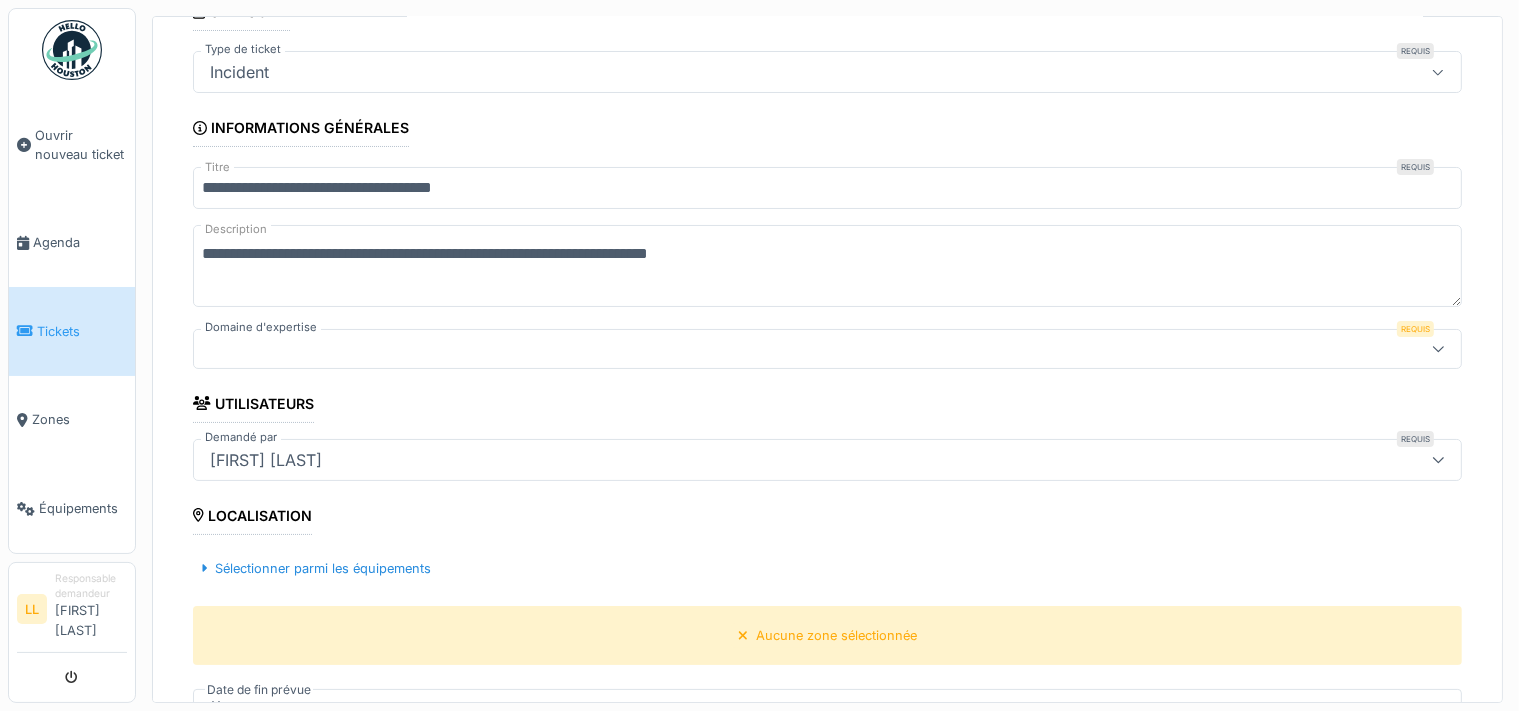 scroll, scrollTop: 174, scrollLeft: 0, axis: vertical 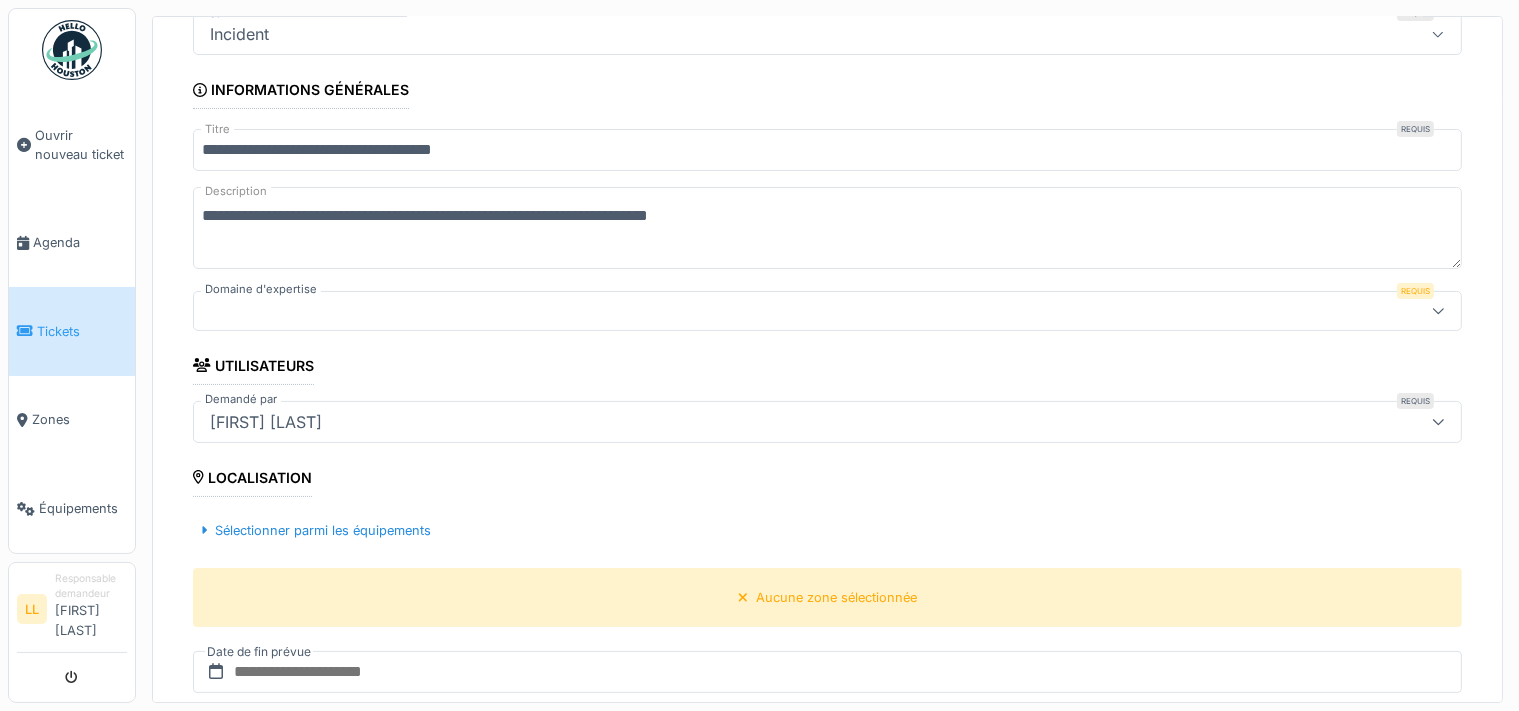 type on "**********" 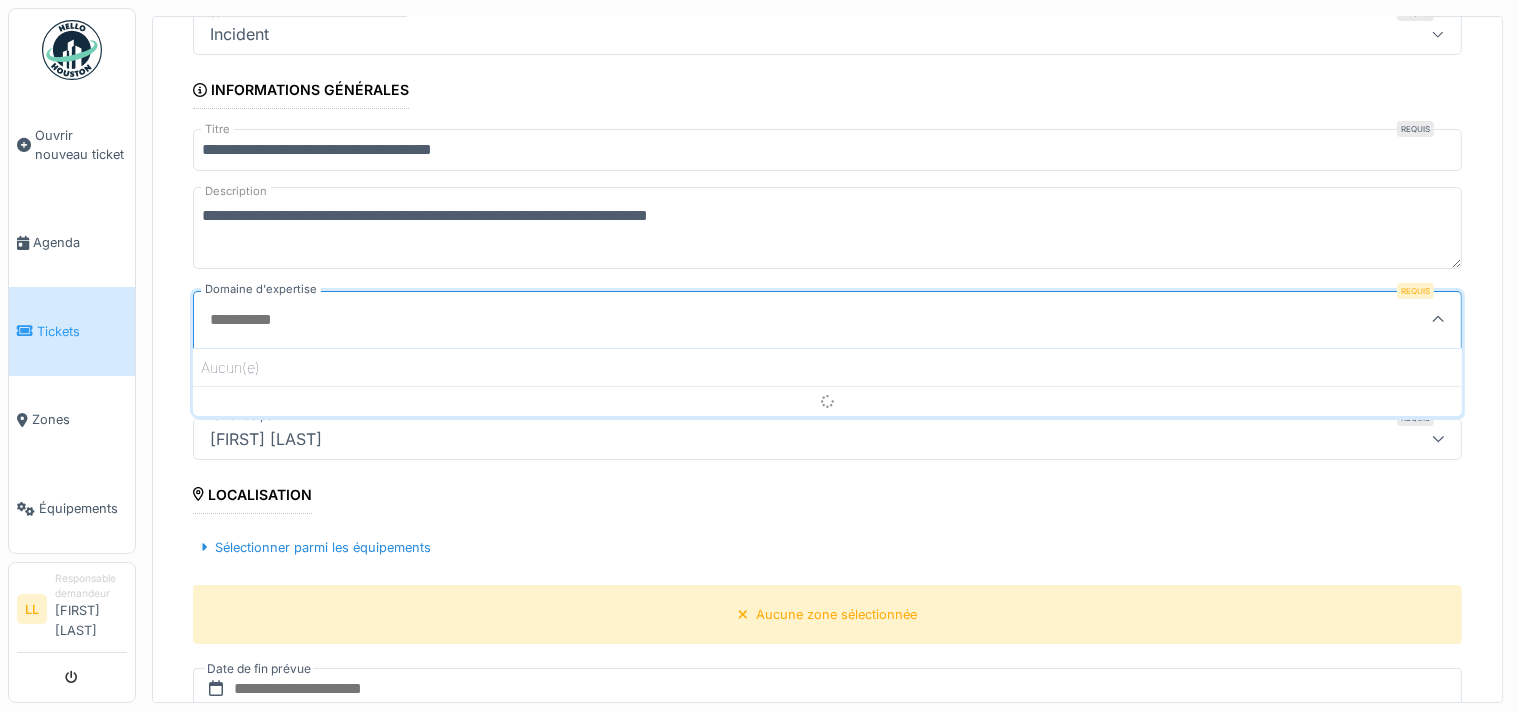 scroll, scrollTop: 4, scrollLeft: 0, axis: vertical 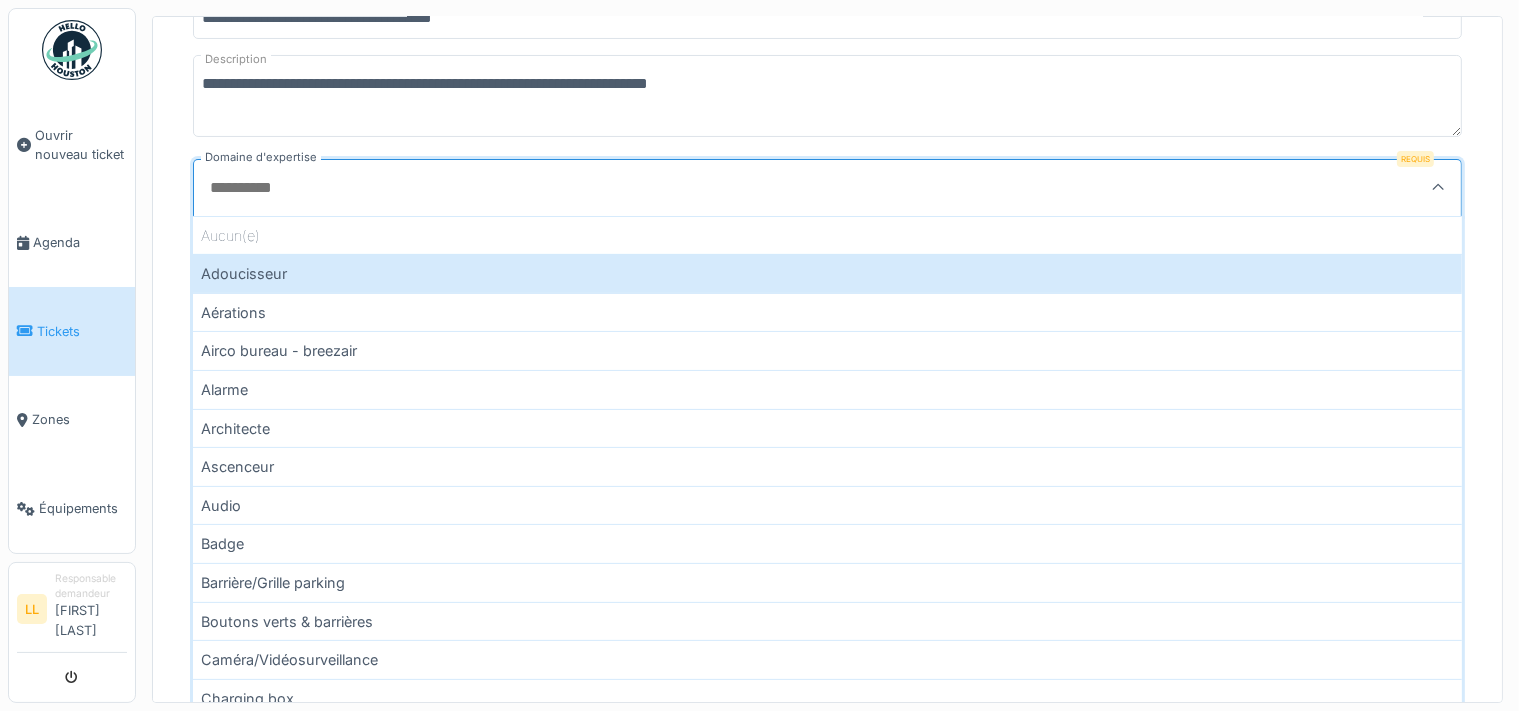 click on "Parking" at bounding box center (827, 2976) 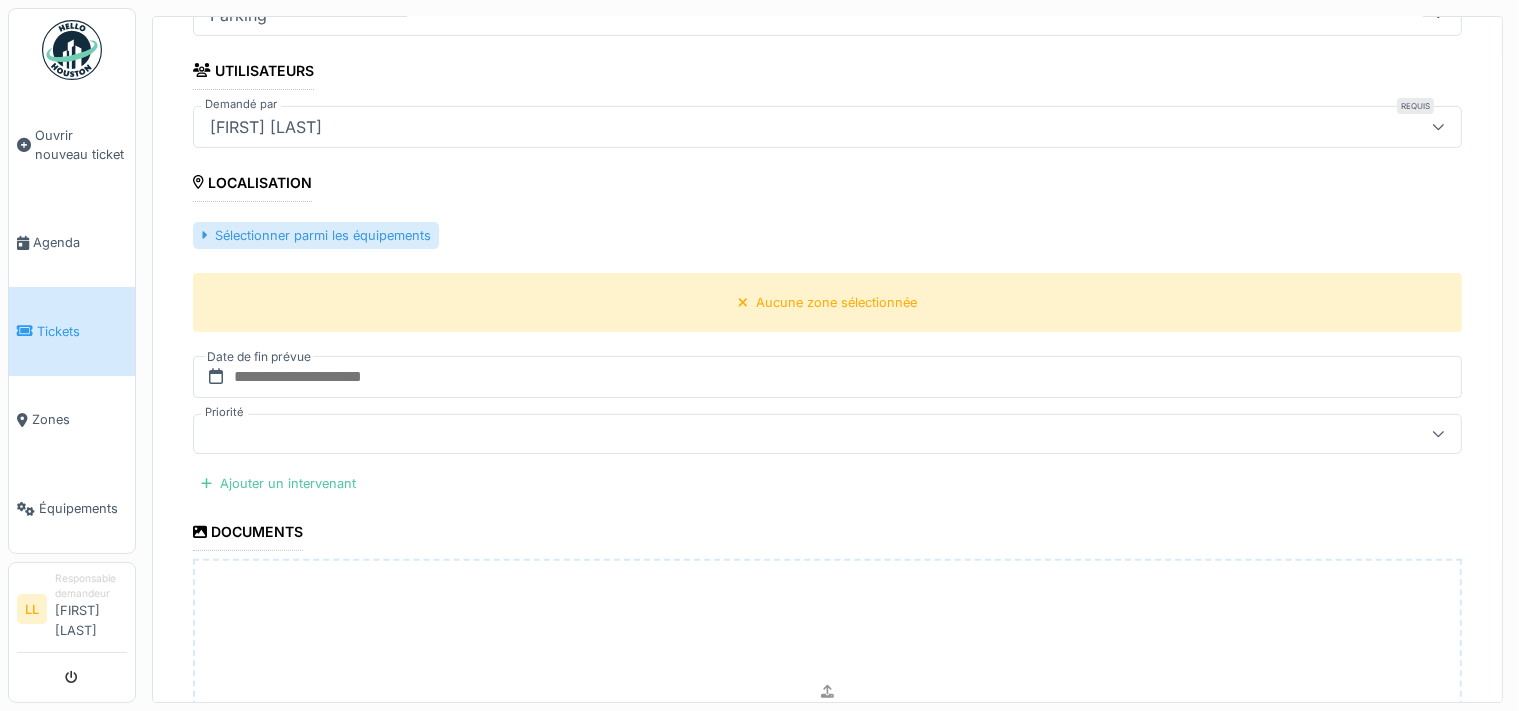scroll, scrollTop: 472, scrollLeft: 0, axis: vertical 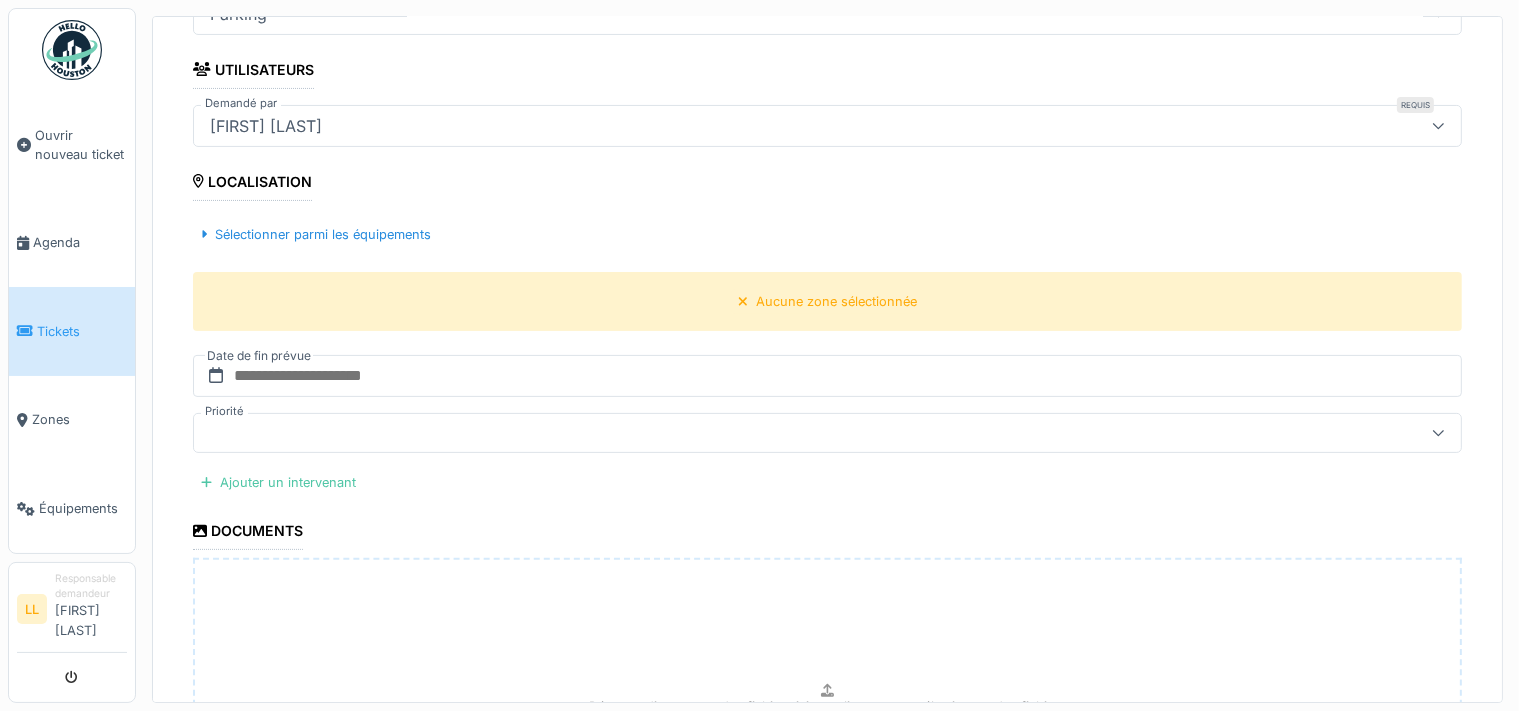 click 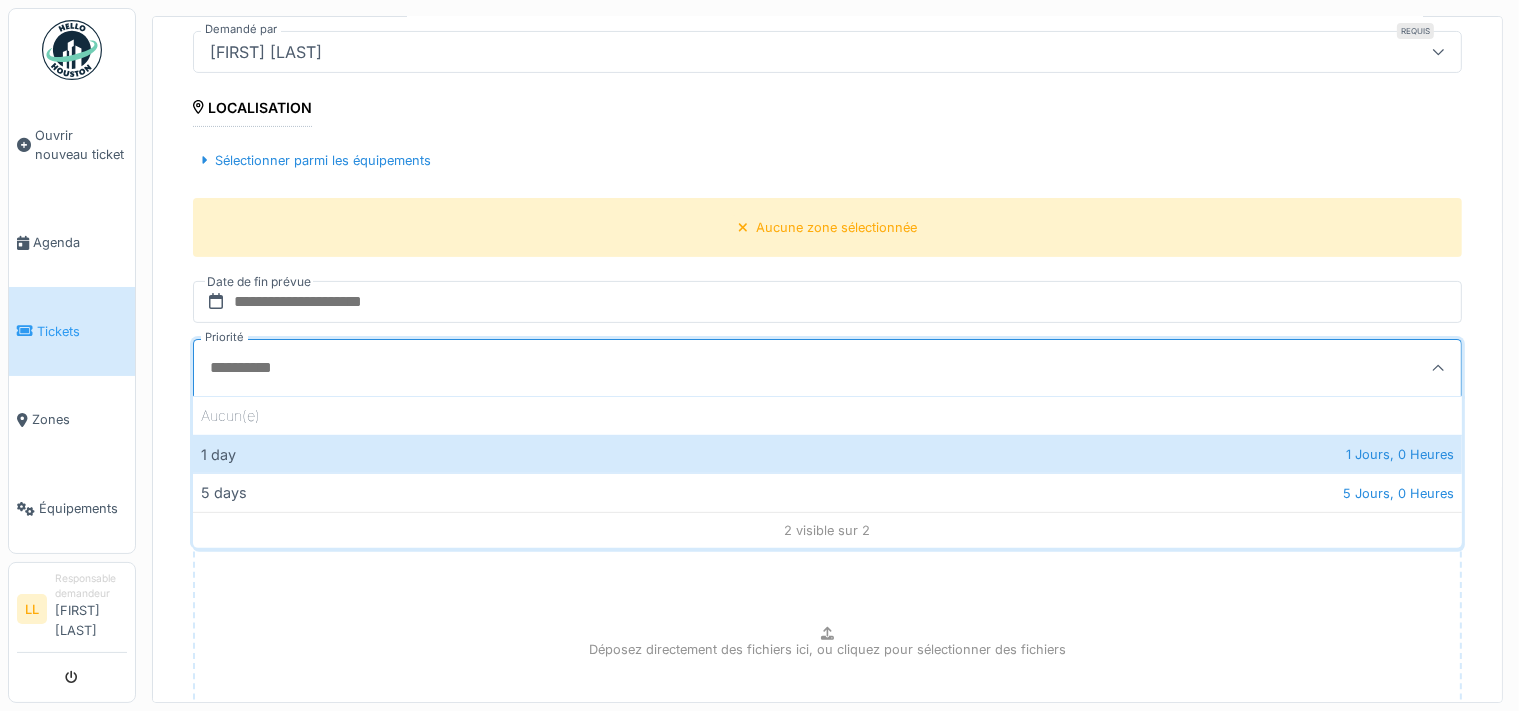 scroll, scrollTop: 546, scrollLeft: 0, axis: vertical 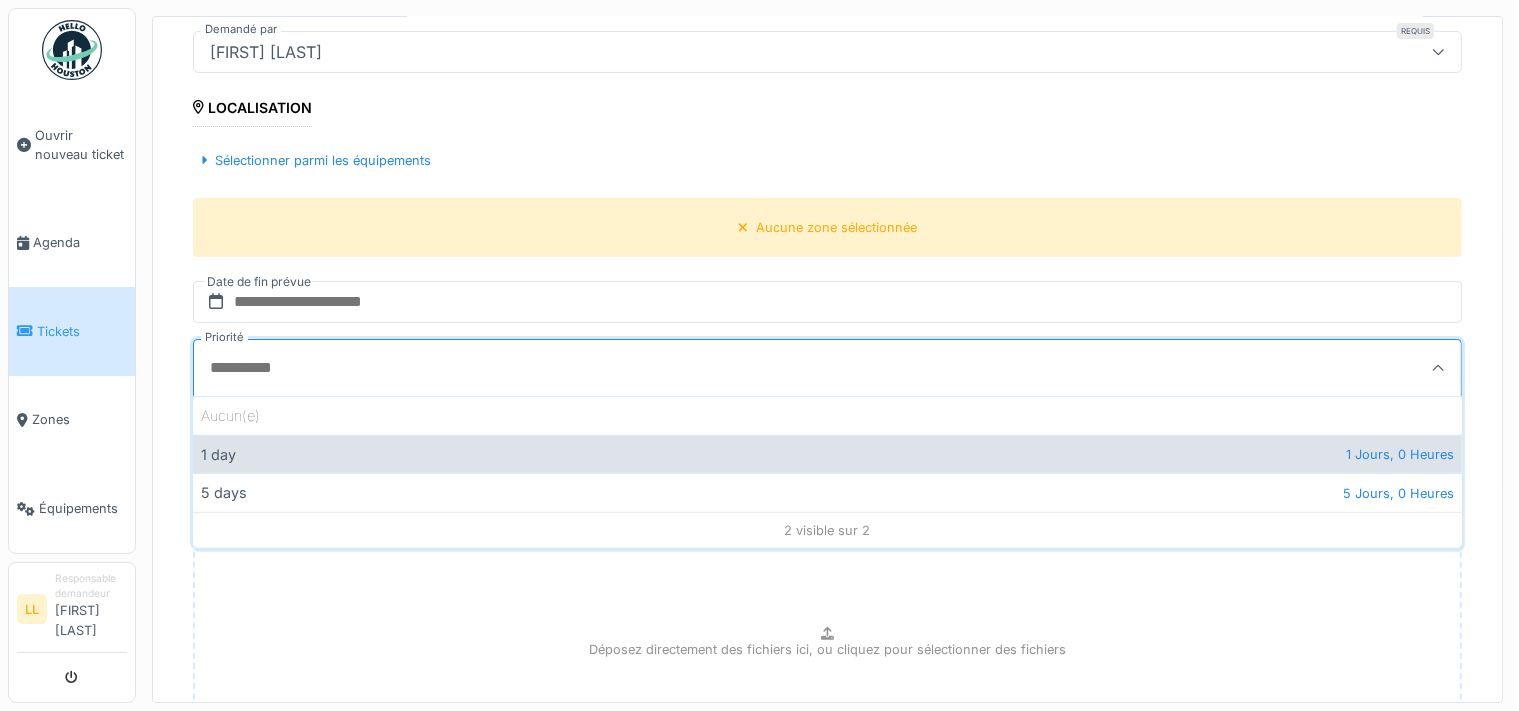 click on "1 Jours, 0 Heures" at bounding box center [1400, 454] 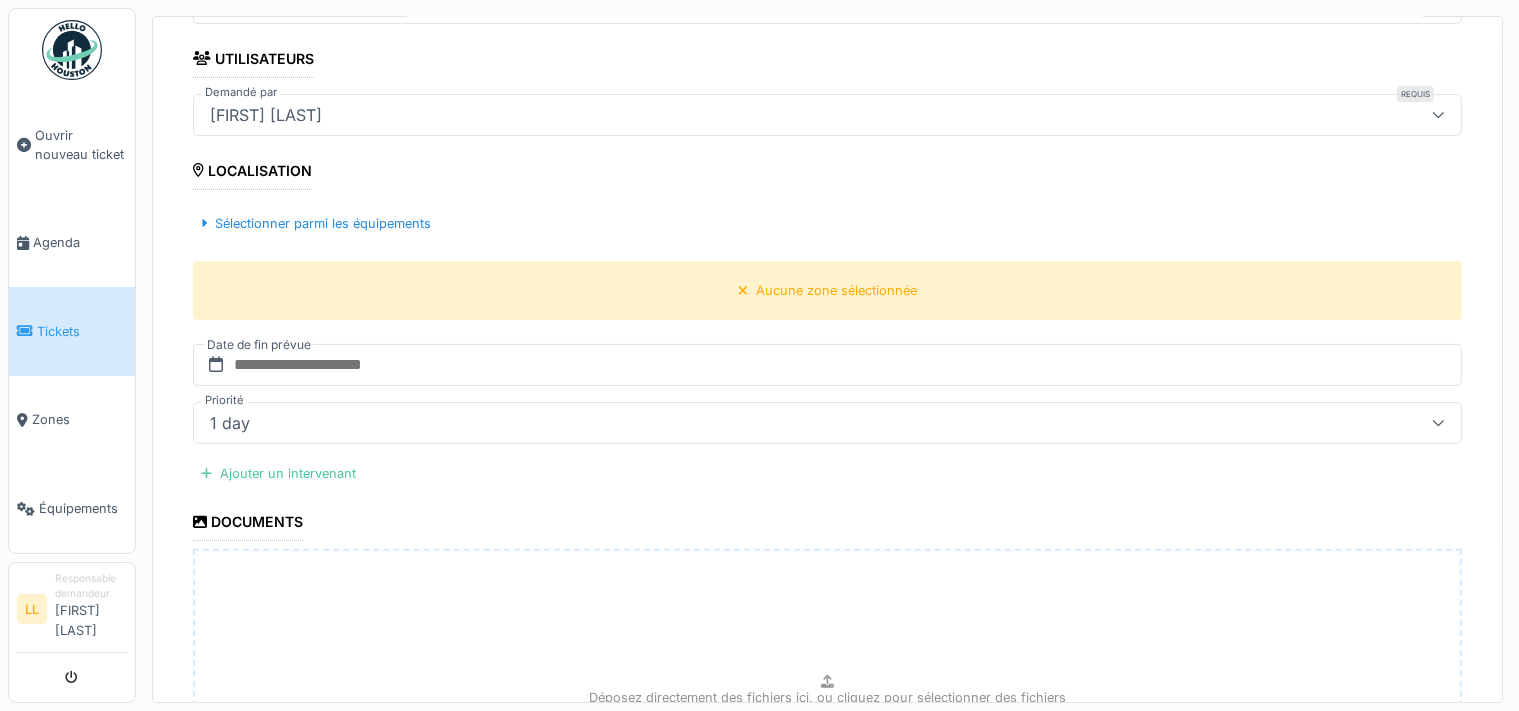 scroll, scrollTop: 440, scrollLeft: 0, axis: vertical 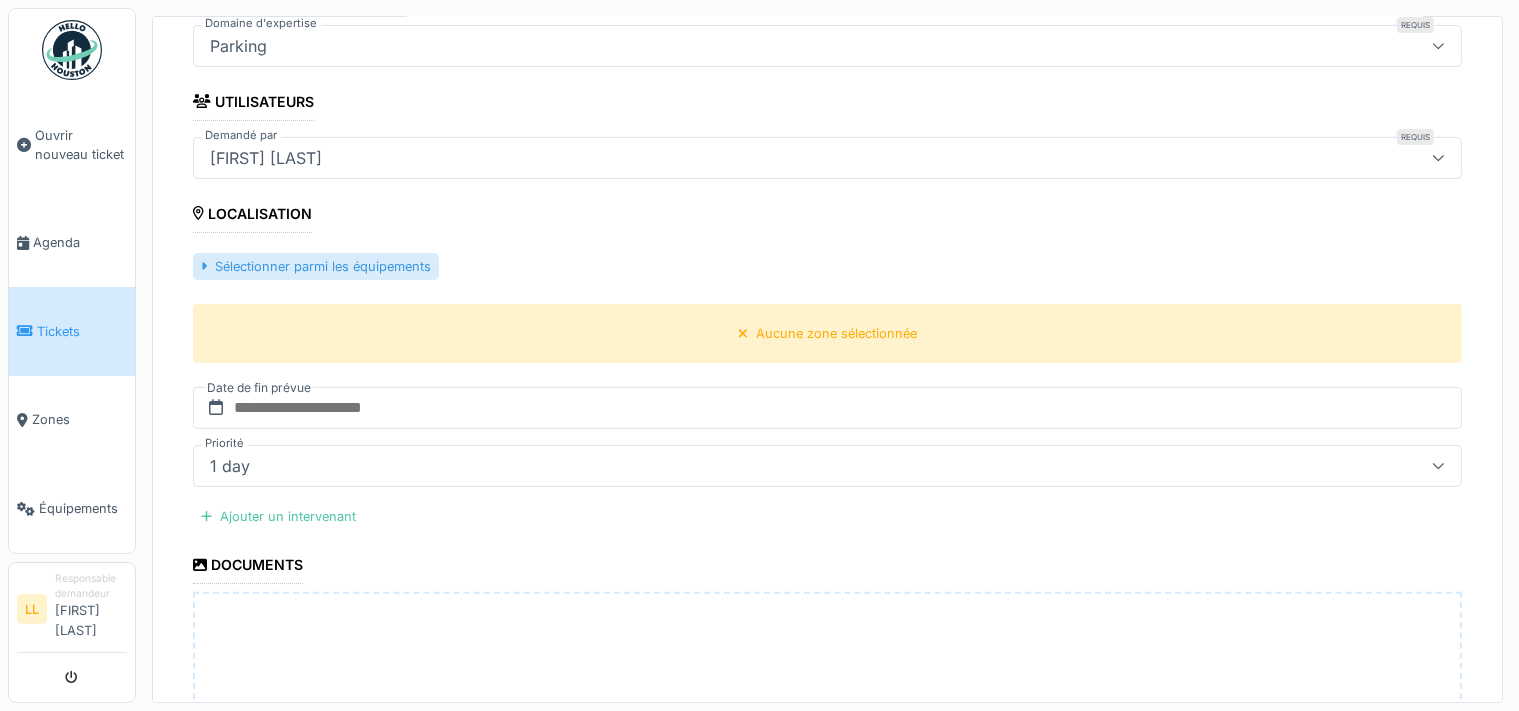click on "Sélectionner parmi les équipements" at bounding box center [316, 266] 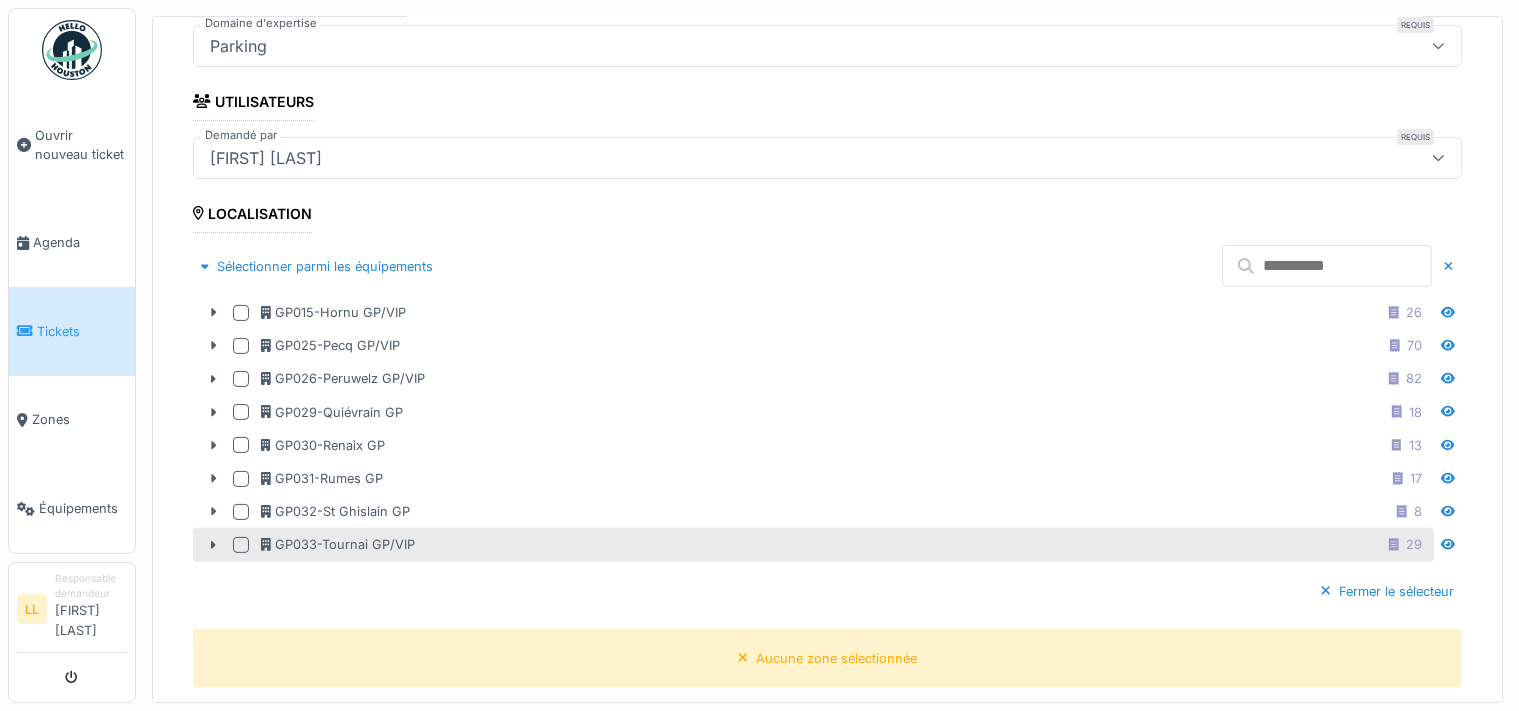 click at bounding box center [241, 545] 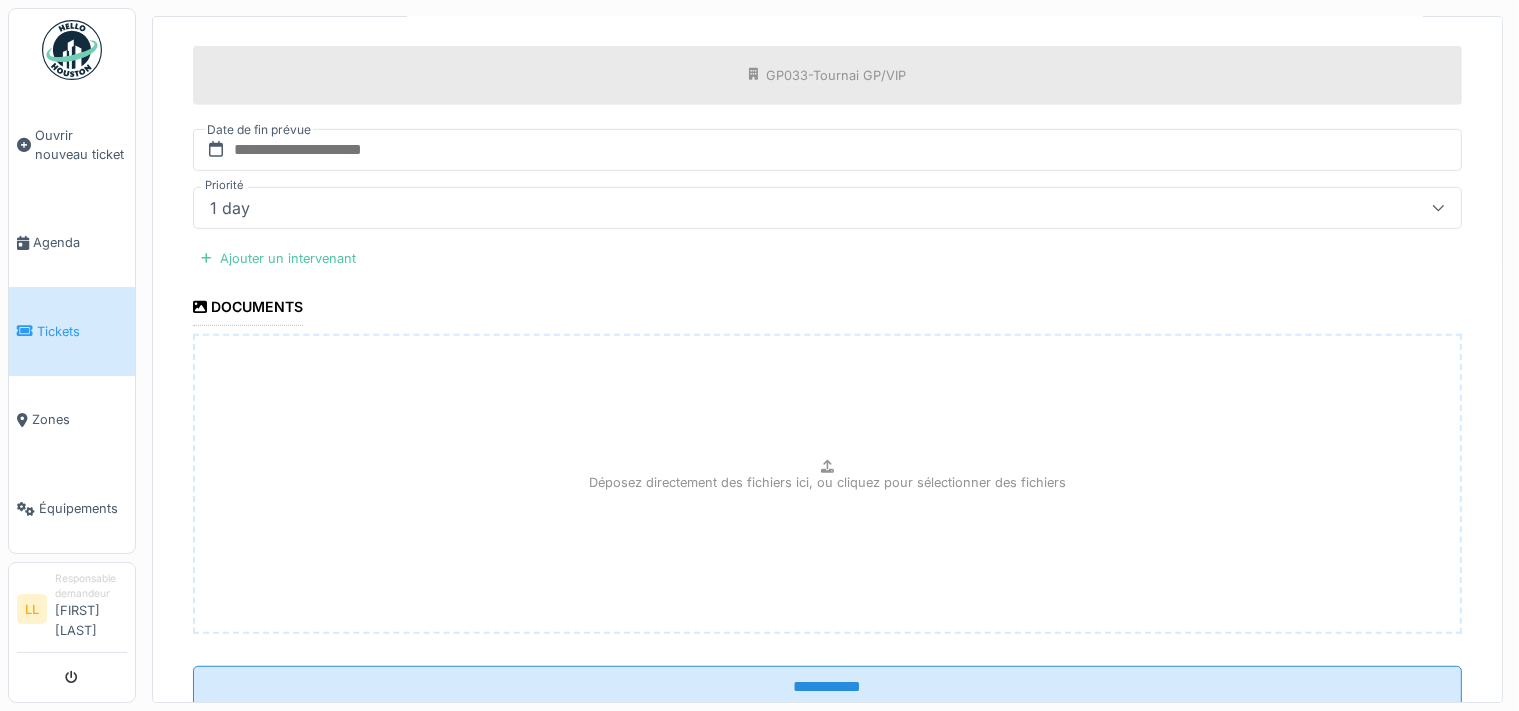 scroll, scrollTop: 1073, scrollLeft: 0, axis: vertical 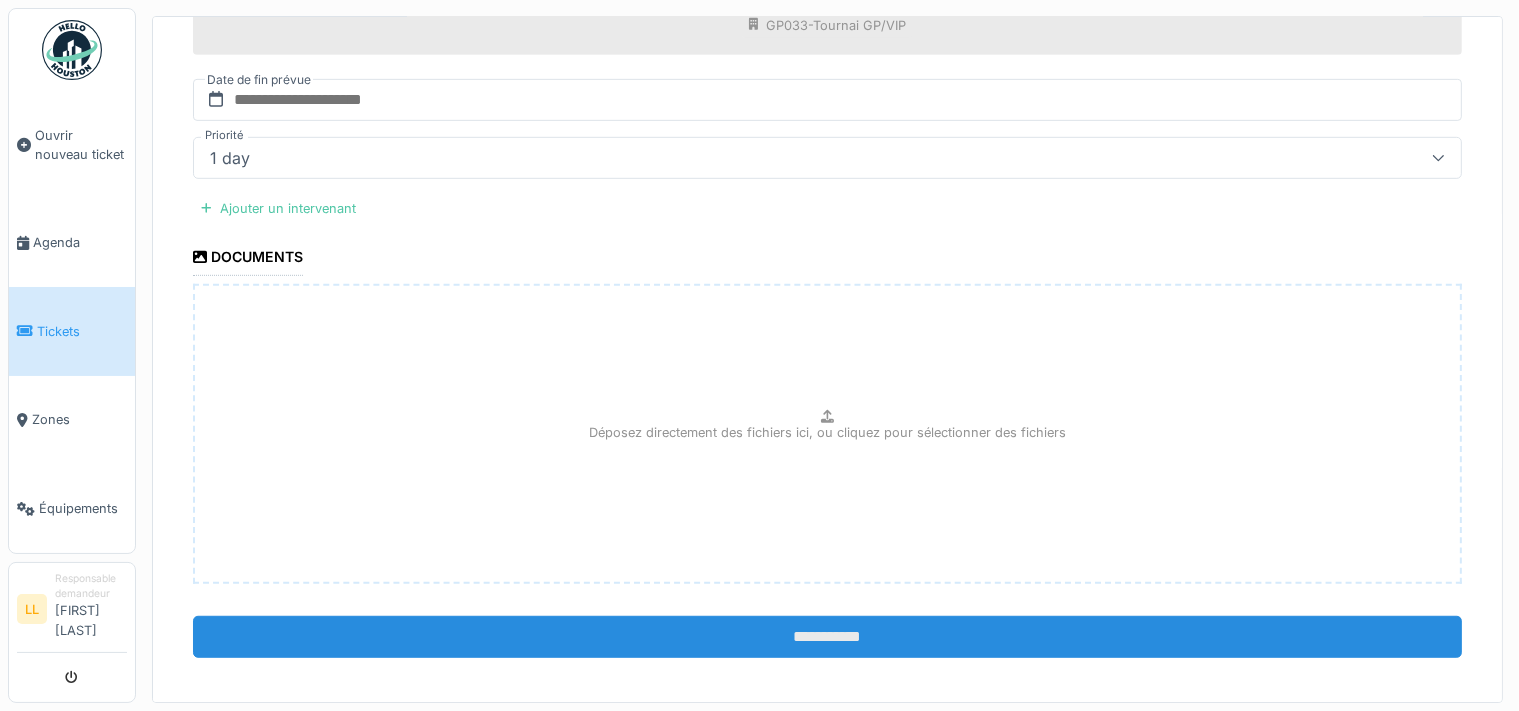click on "**********" at bounding box center [827, 637] 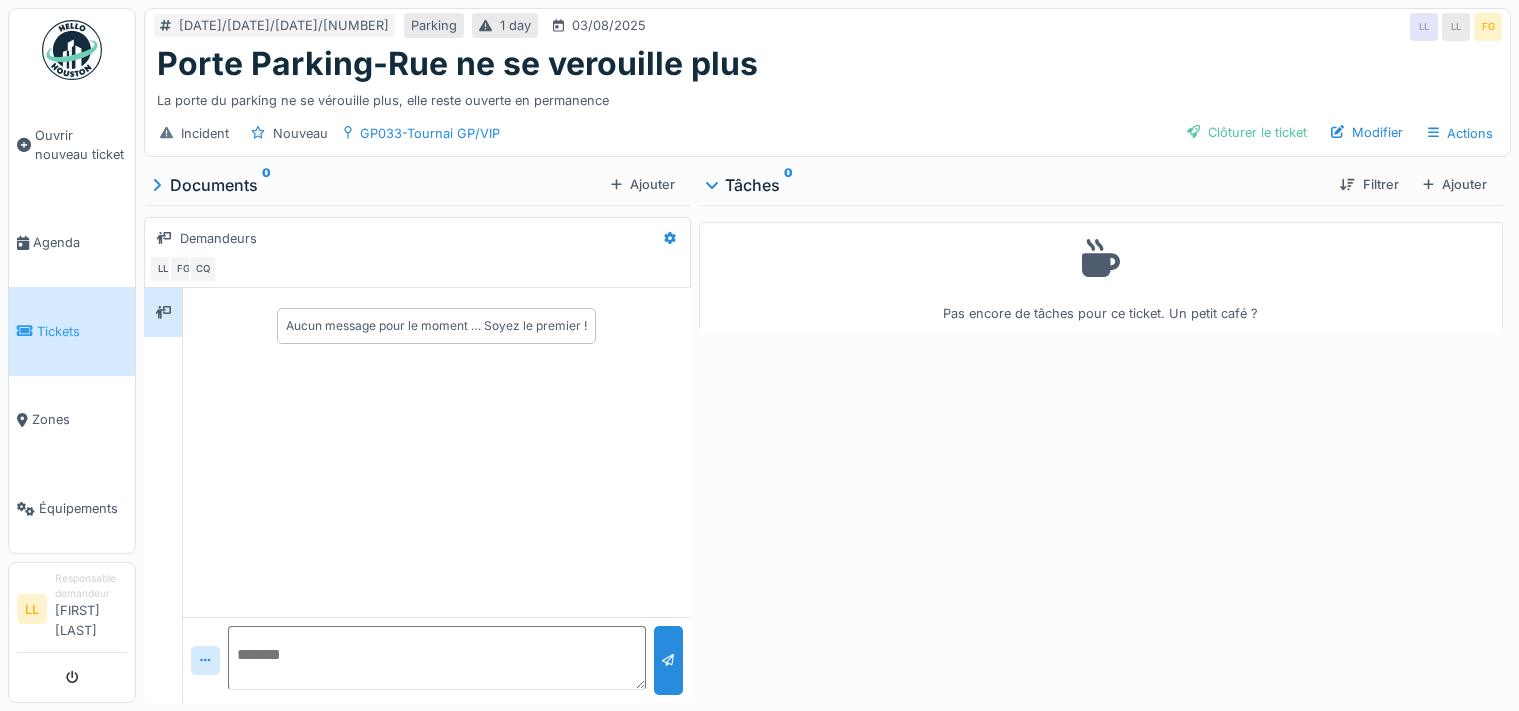 scroll, scrollTop: 0, scrollLeft: 0, axis: both 